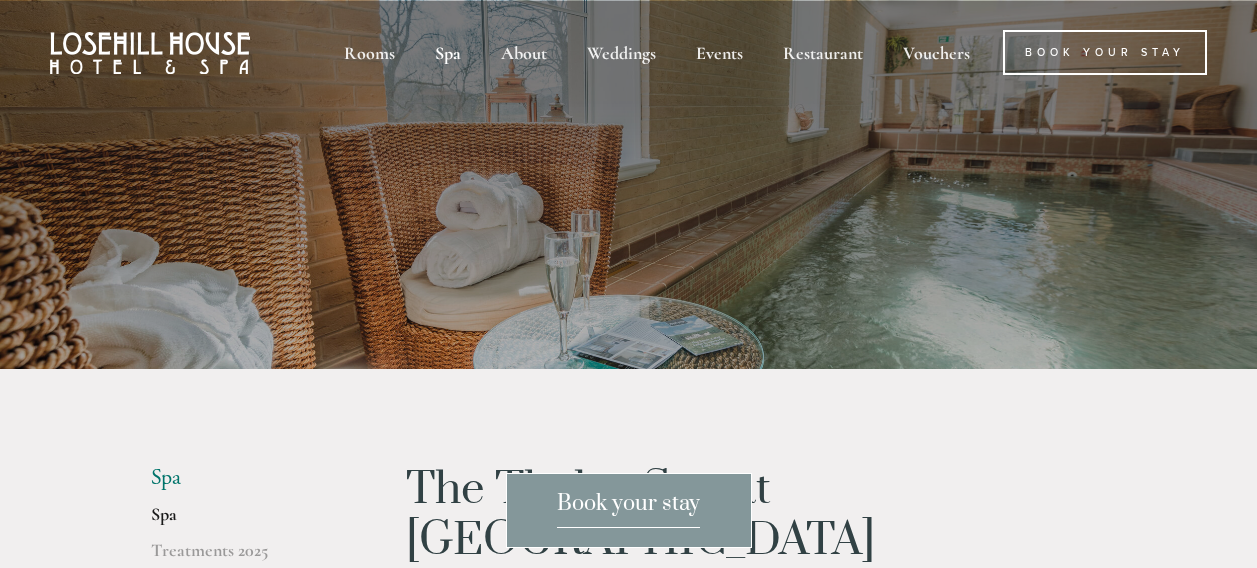 scroll, scrollTop: 0, scrollLeft: 0, axis: both 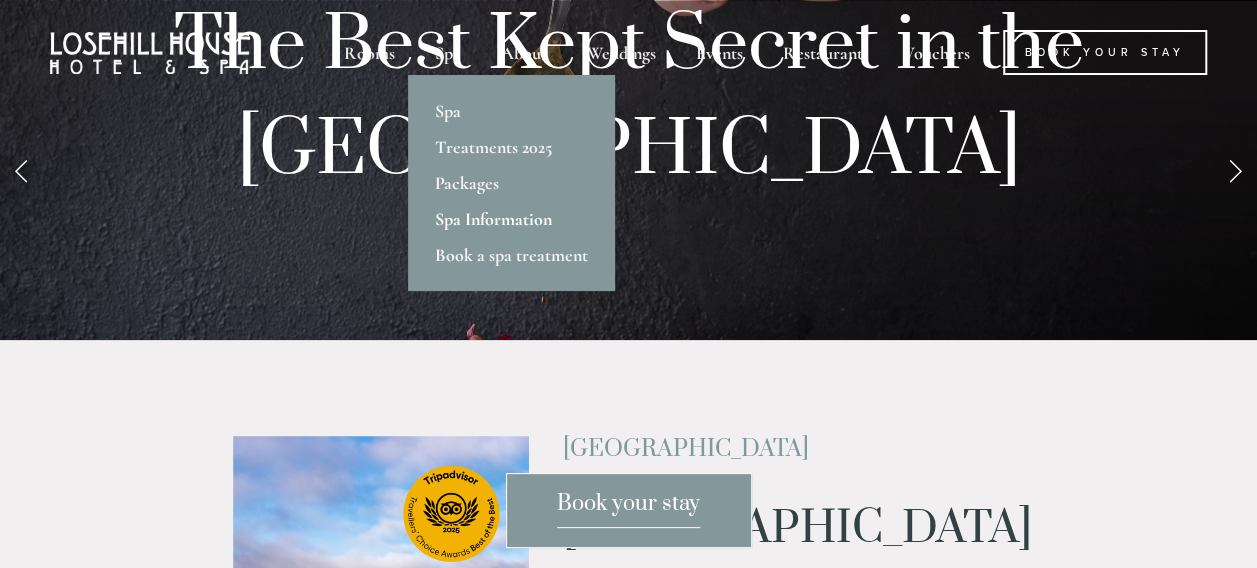 click on "Spa Information" at bounding box center [511, 219] 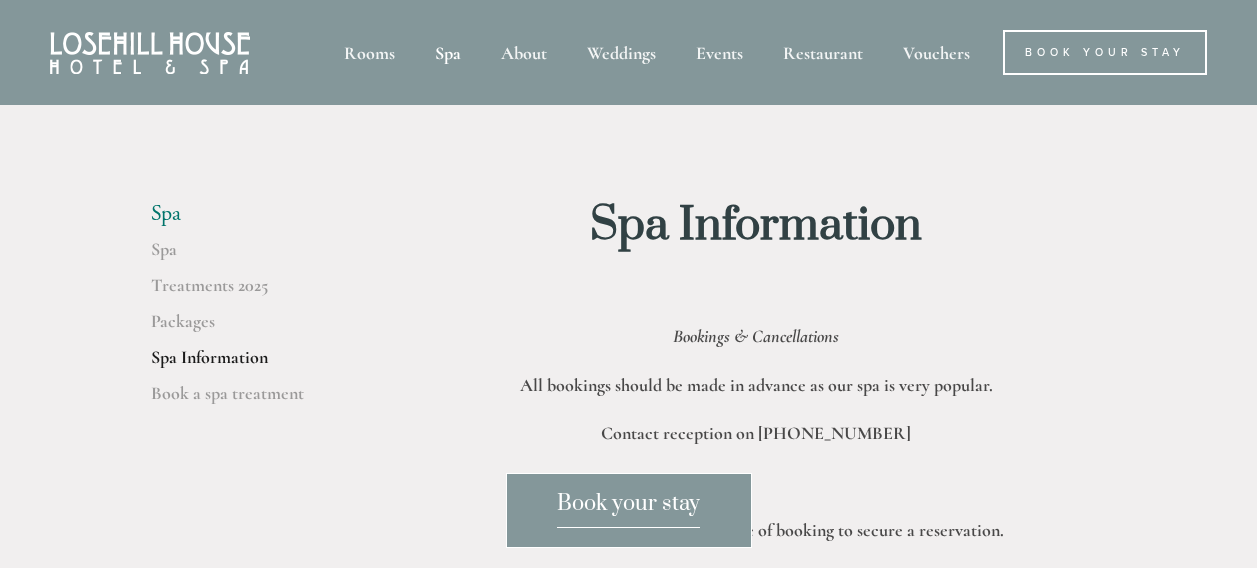 scroll, scrollTop: 0, scrollLeft: 0, axis: both 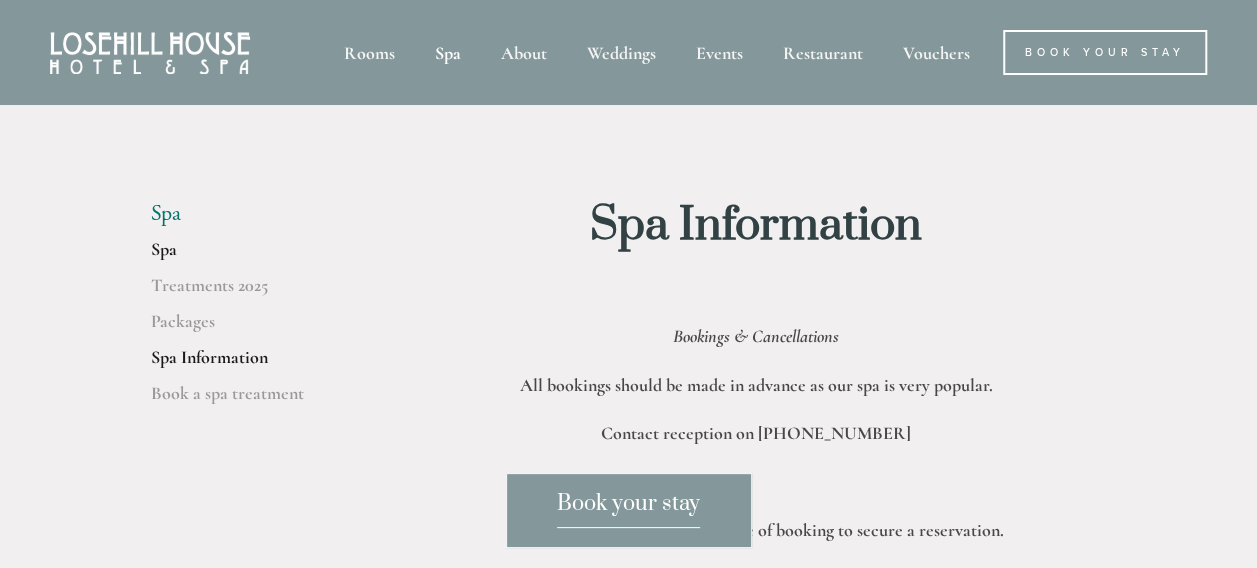 click on "Spa" at bounding box center (246, 256) 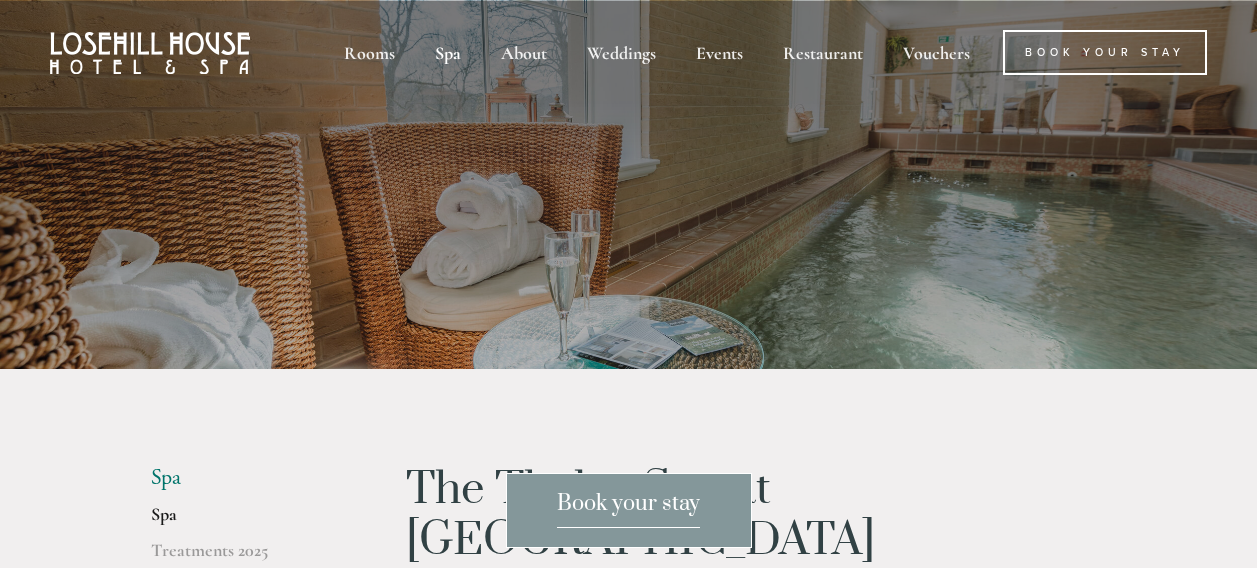 scroll, scrollTop: 0, scrollLeft: 0, axis: both 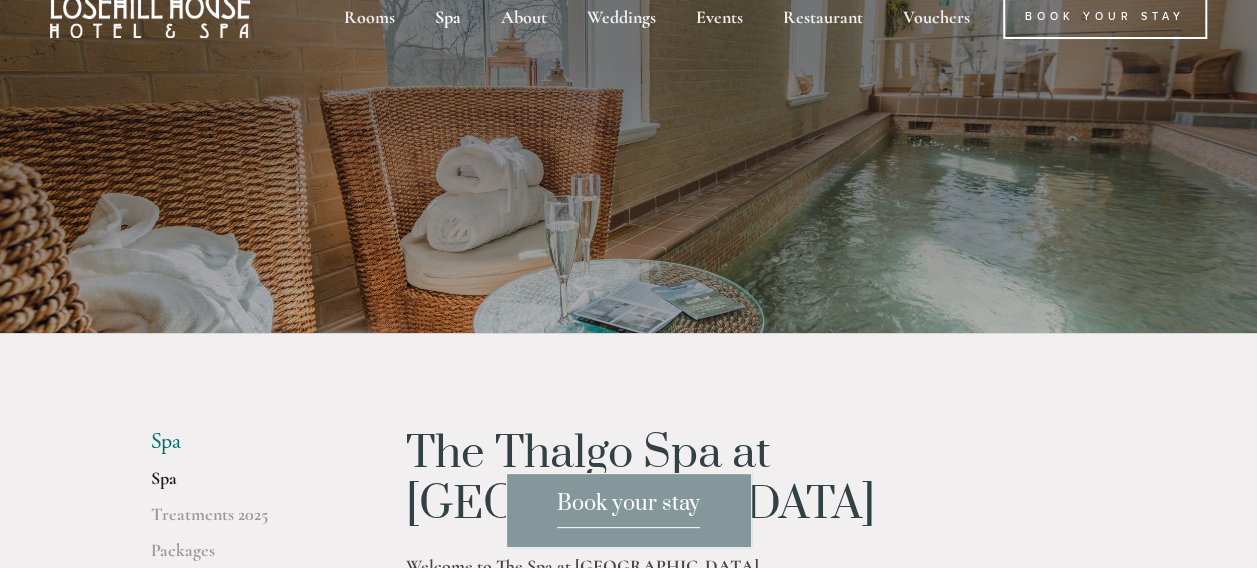 drag, startPoint x: 1256, startPoint y: 66, endPoint x: 1266, endPoint y: 135, distance: 69.72087 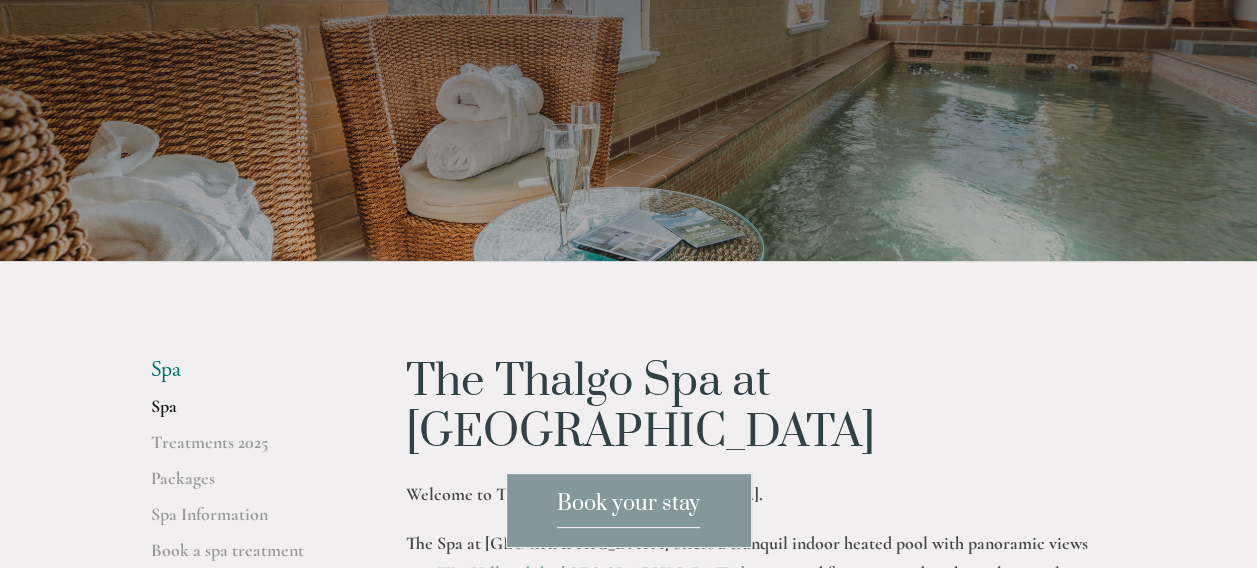 scroll, scrollTop: 0, scrollLeft: 0, axis: both 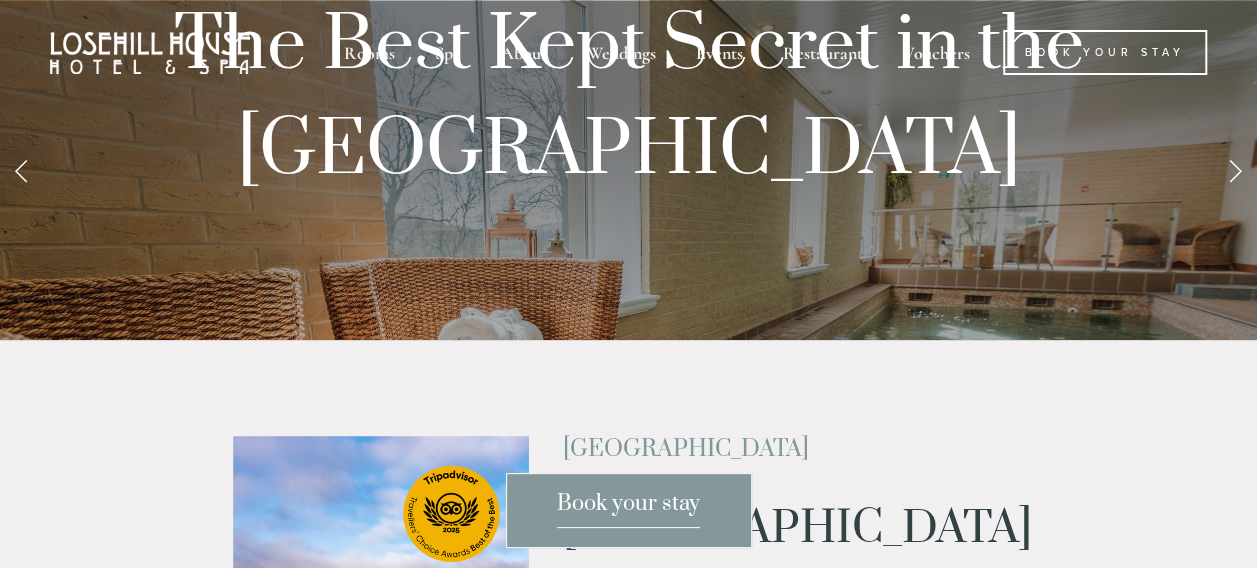 click at bounding box center (1235, 170) 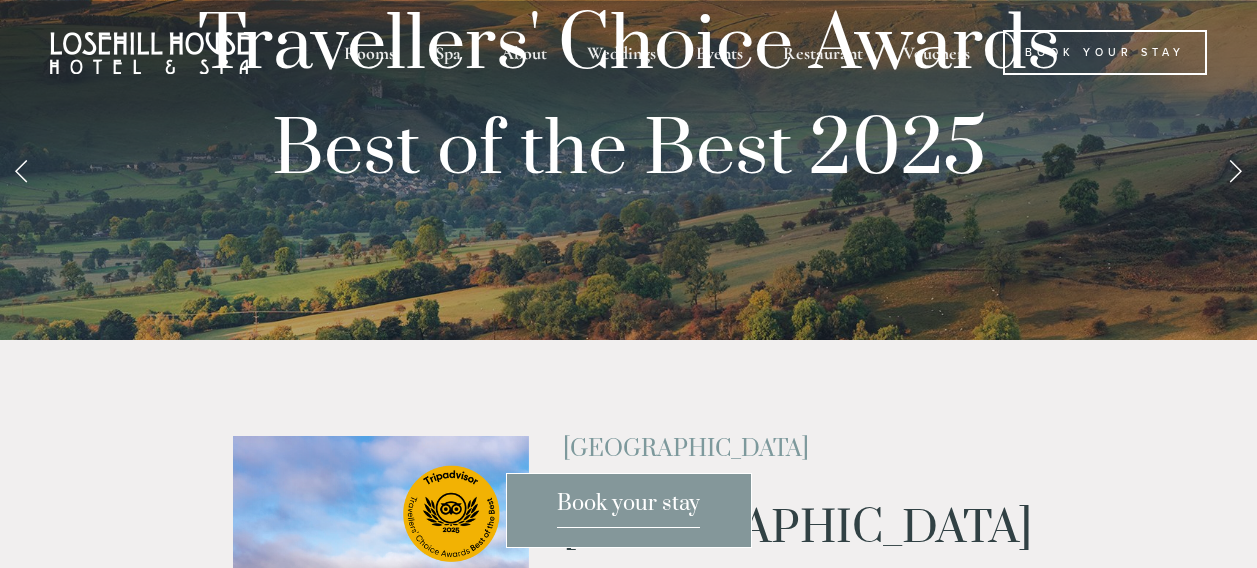 scroll, scrollTop: 0, scrollLeft: 0, axis: both 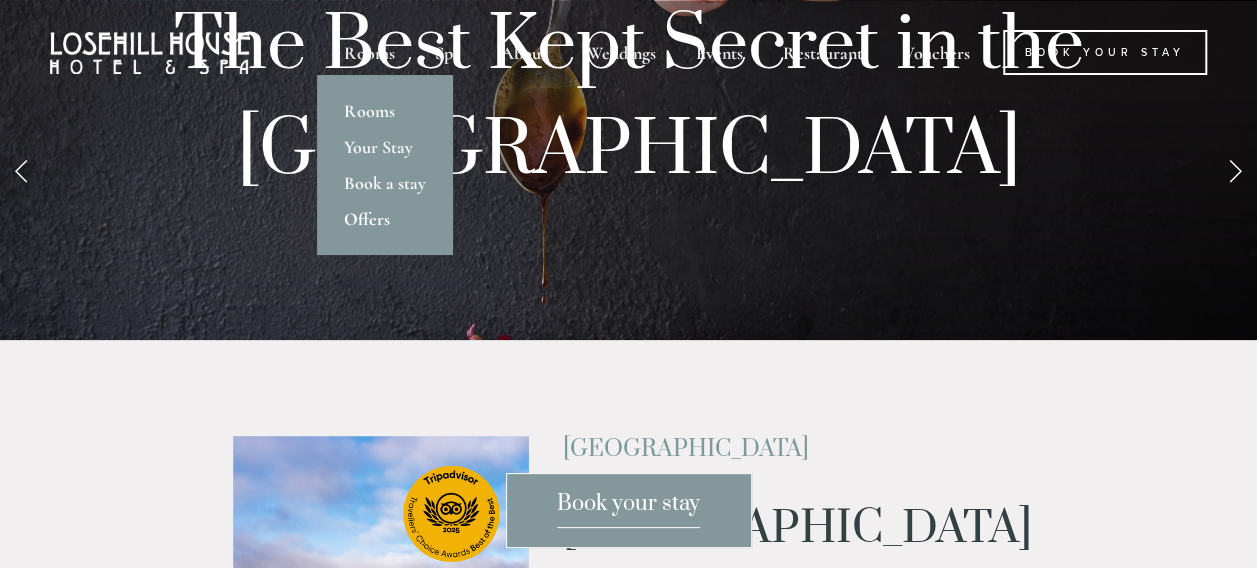 click on "Offers" at bounding box center [385, 219] 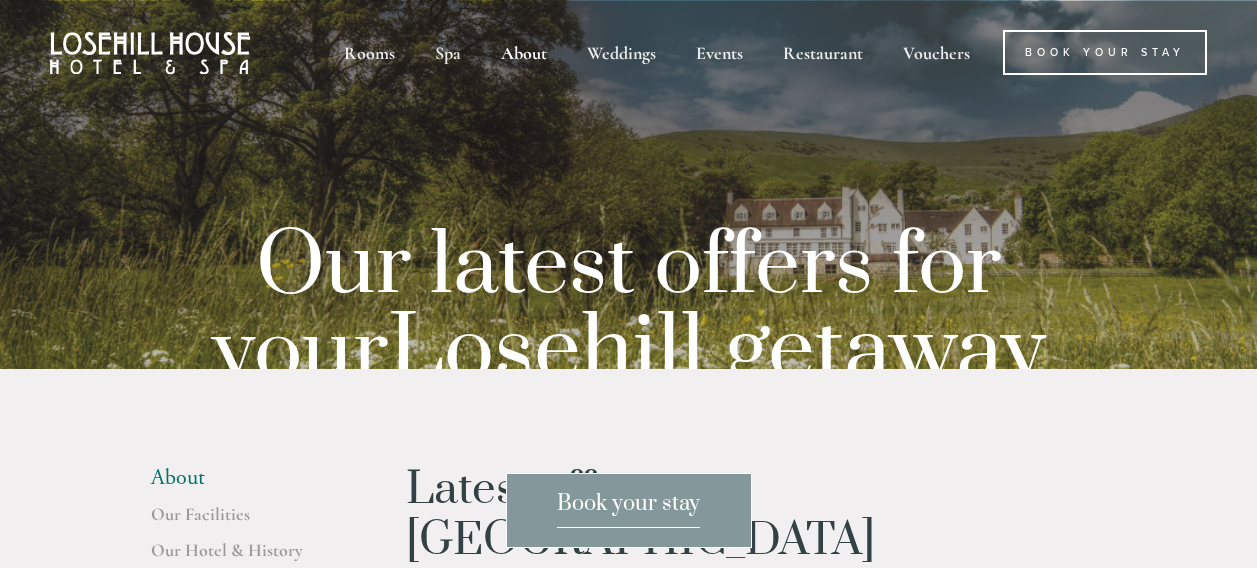 scroll, scrollTop: 0, scrollLeft: 0, axis: both 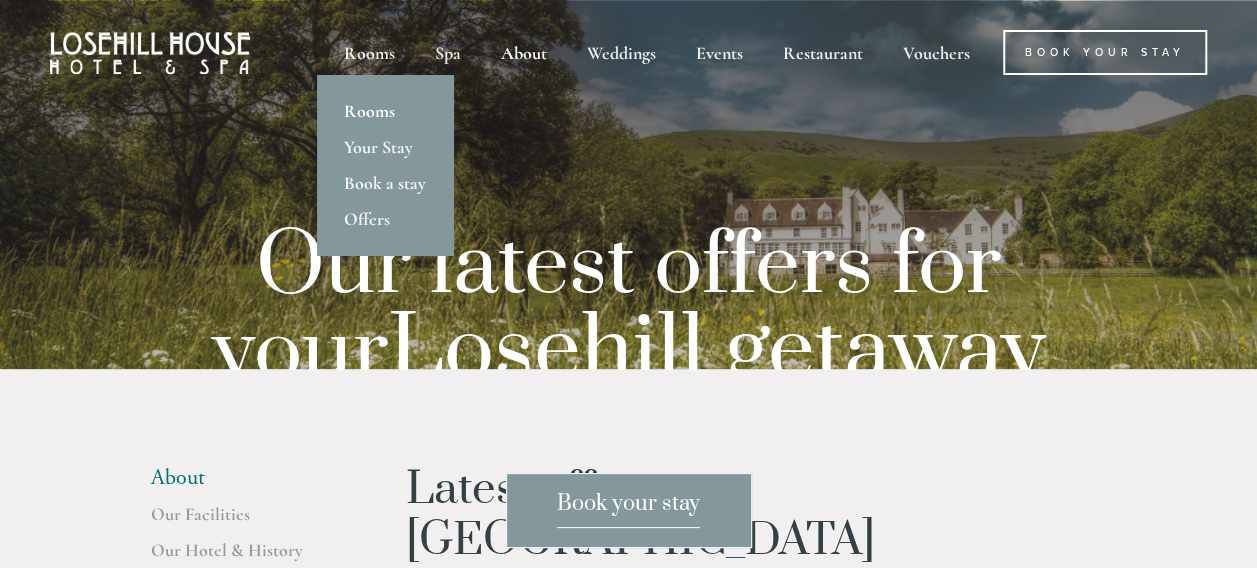 click on "Rooms" at bounding box center [385, 111] 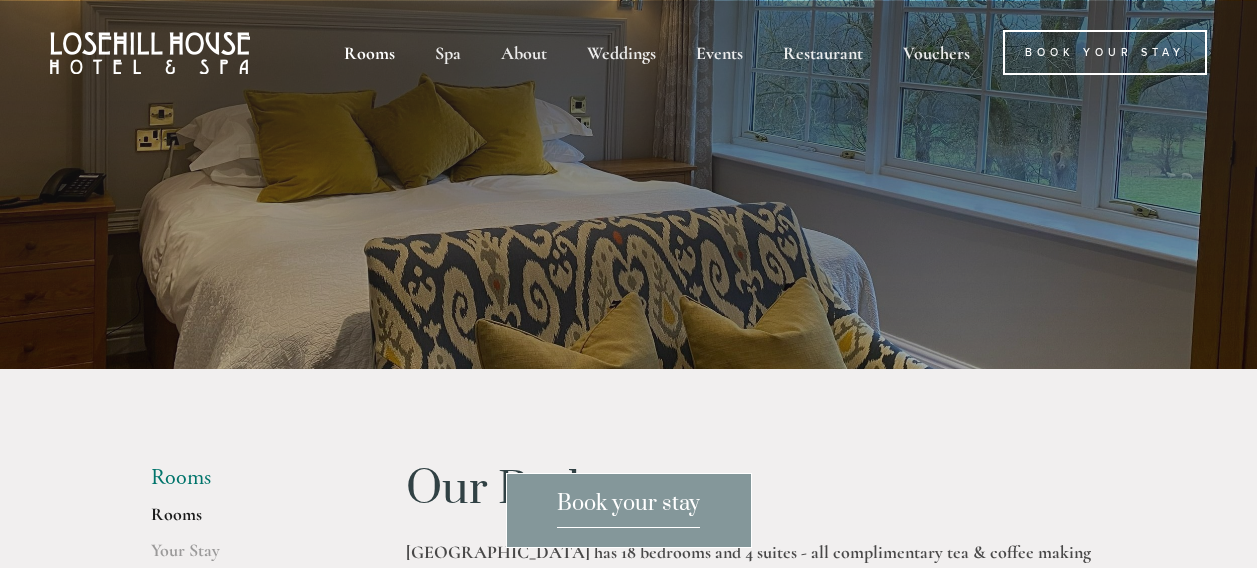 scroll, scrollTop: 0, scrollLeft: 0, axis: both 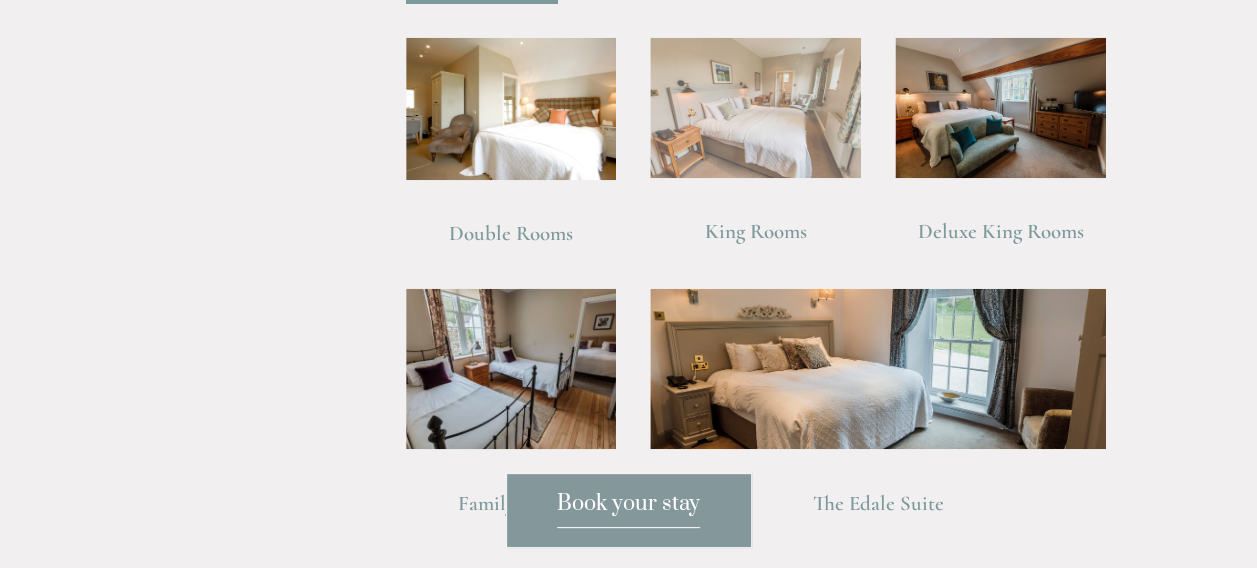 click at bounding box center [755, 107] 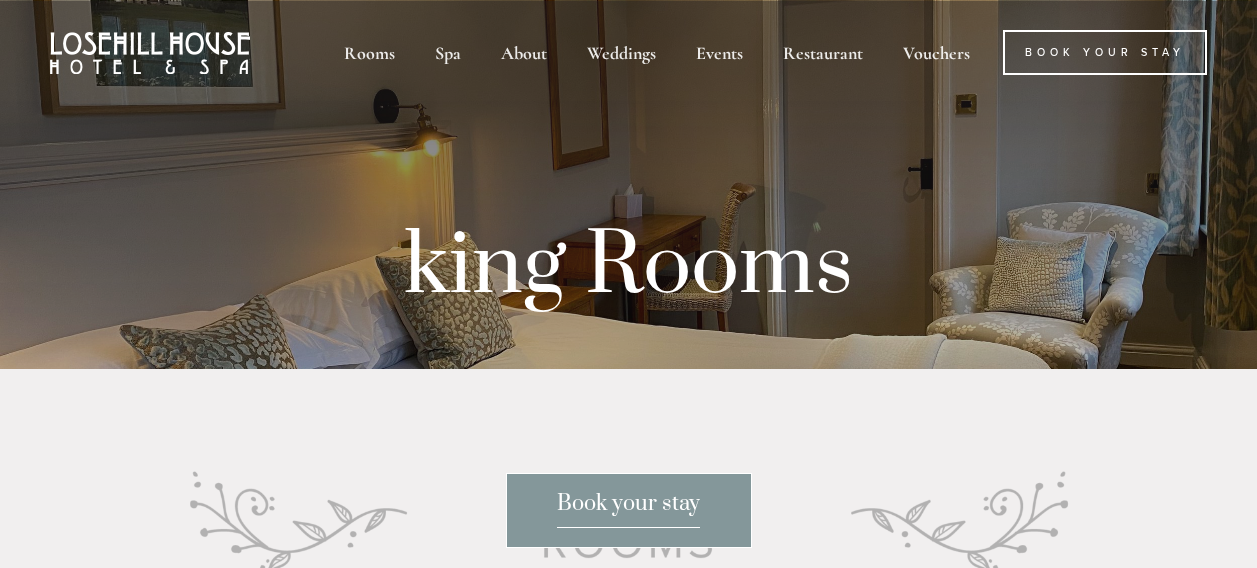 scroll, scrollTop: 0, scrollLeft: 0, axis: both 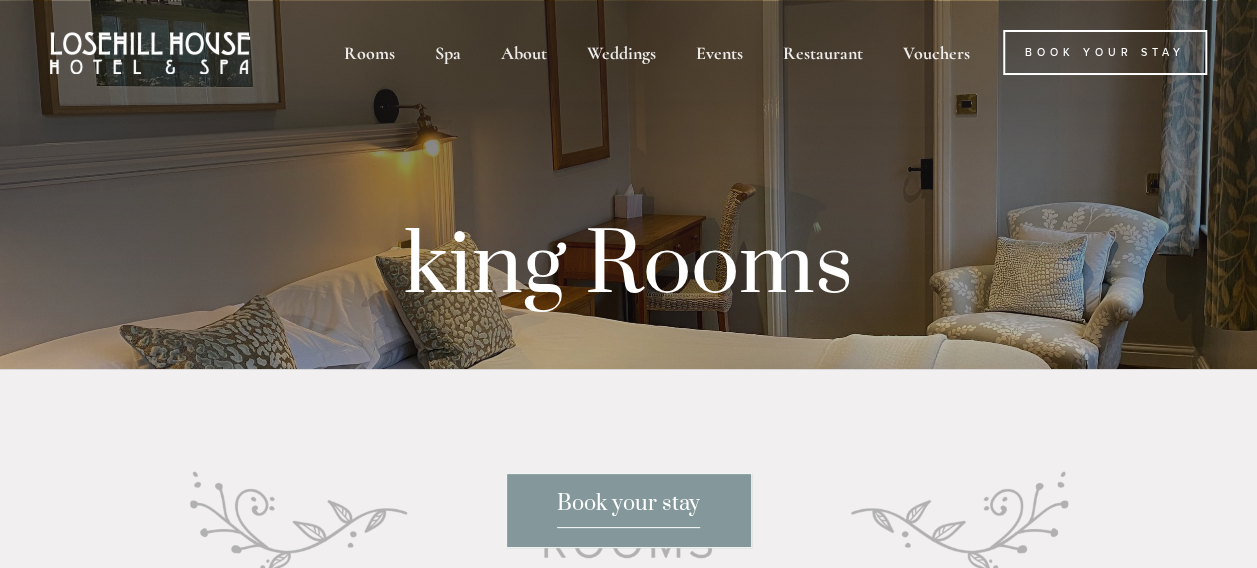 click on "Book your stay" at bounding box center (628, 509) 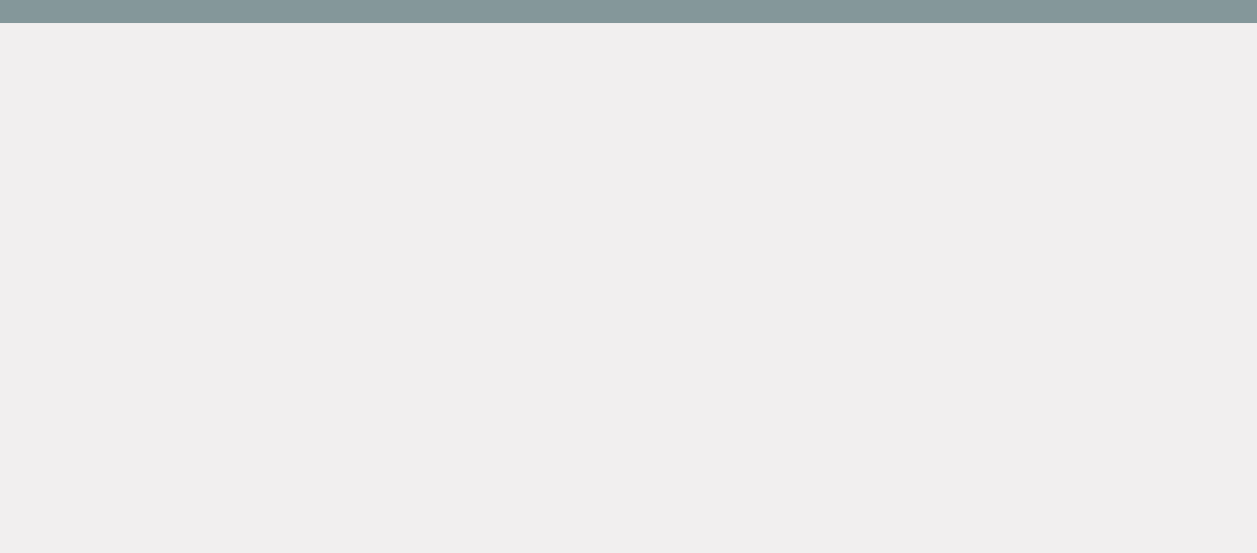 scroll, scrollTop: 106, scrollLeft: 0, axis: vertical 